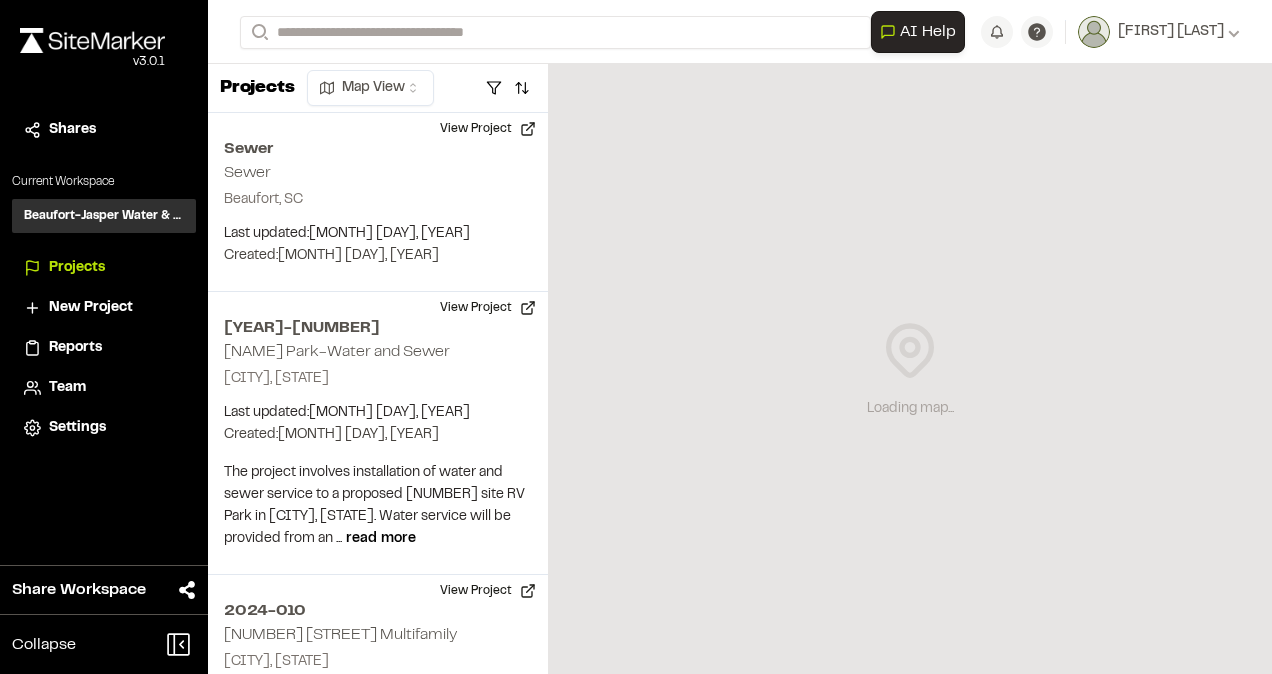 scroll, scrollTop: 0, scrollLeft: 0, axis: both 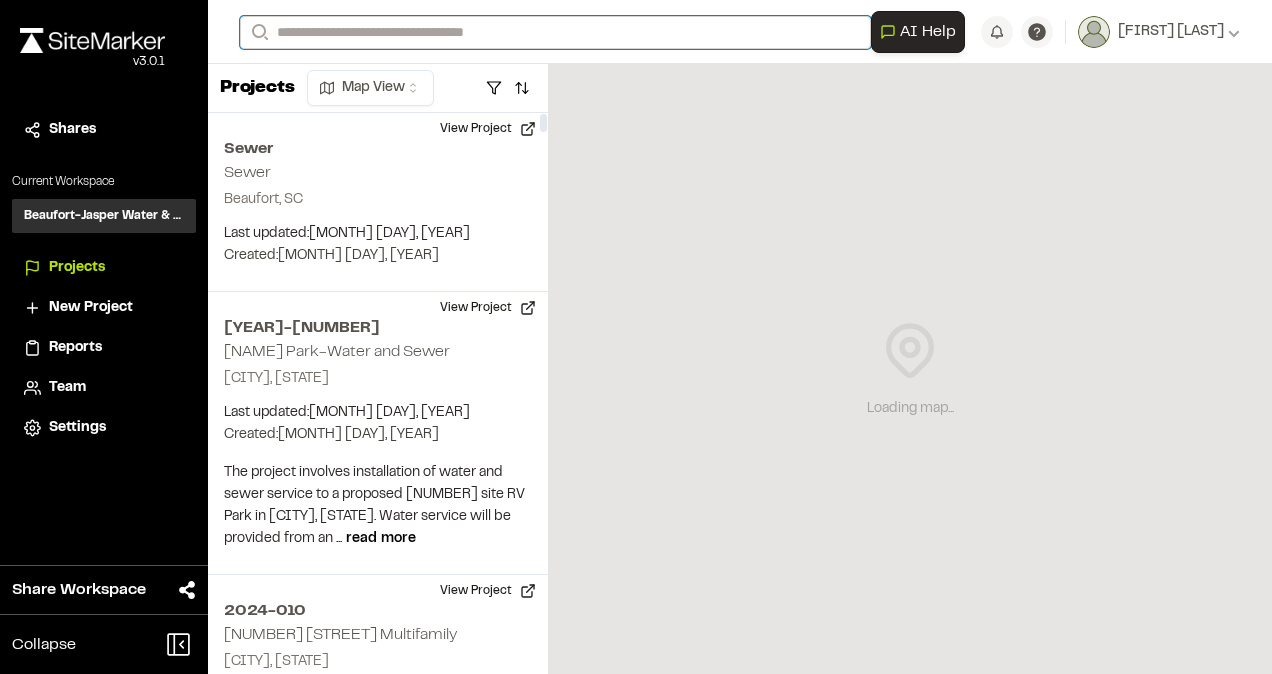 click on "Search" at bounding box center (555, 32) 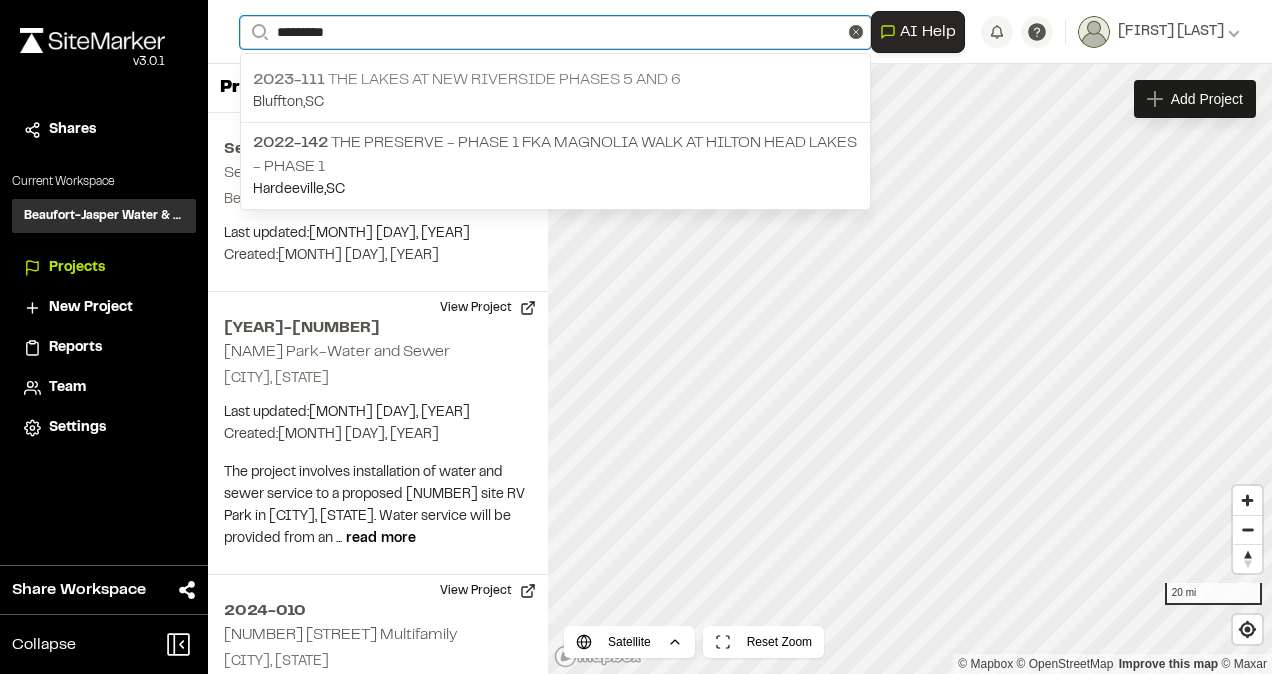 type on "*********" 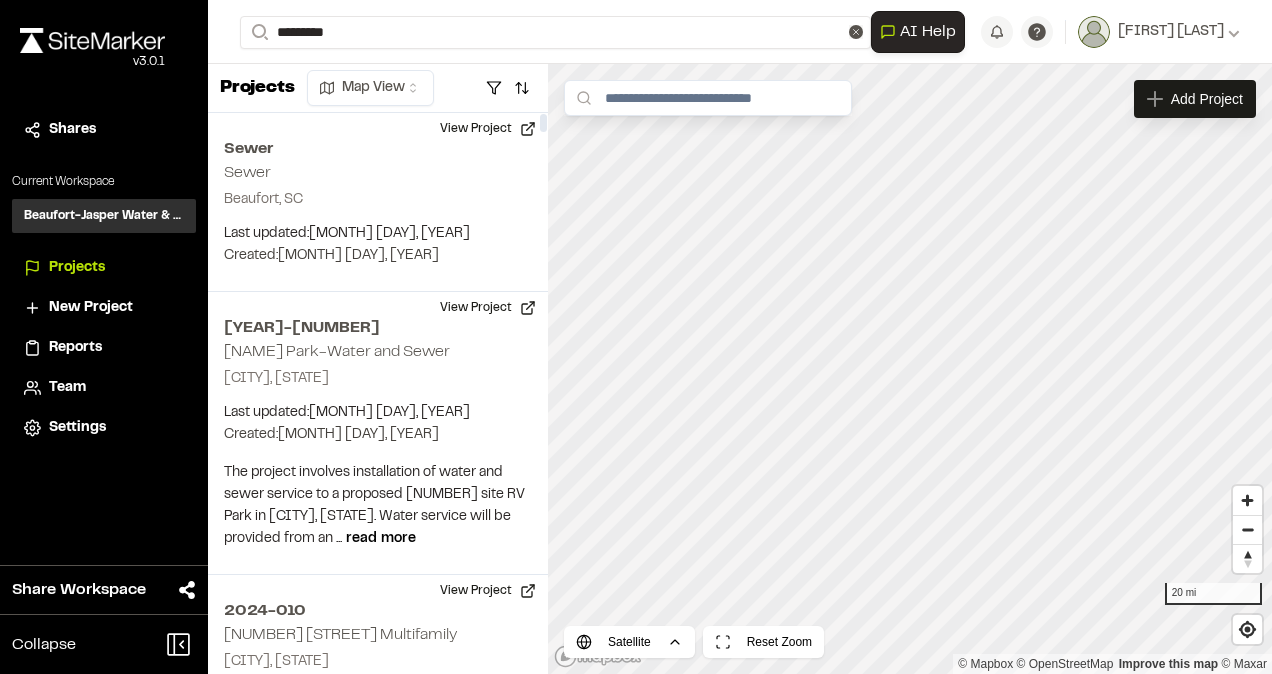 click on "Bluffton , SC" at bounding box center [555, 103] 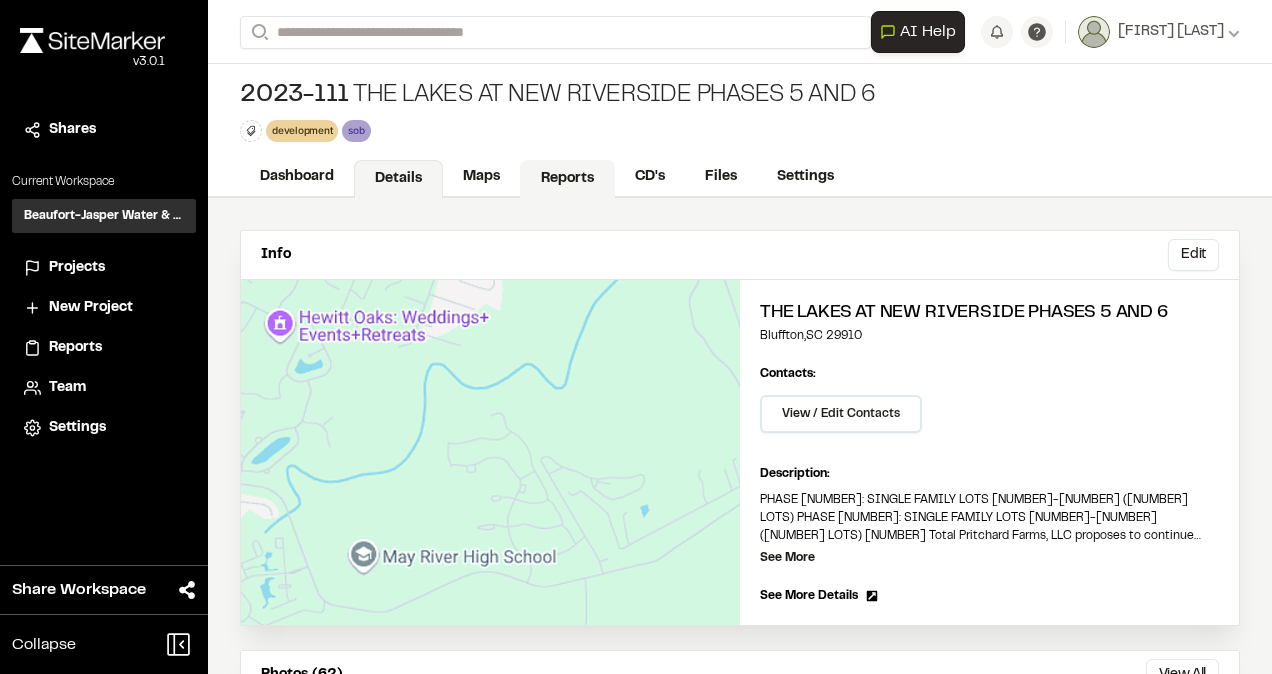 click on "Reports" at bounding box center (567, 179) 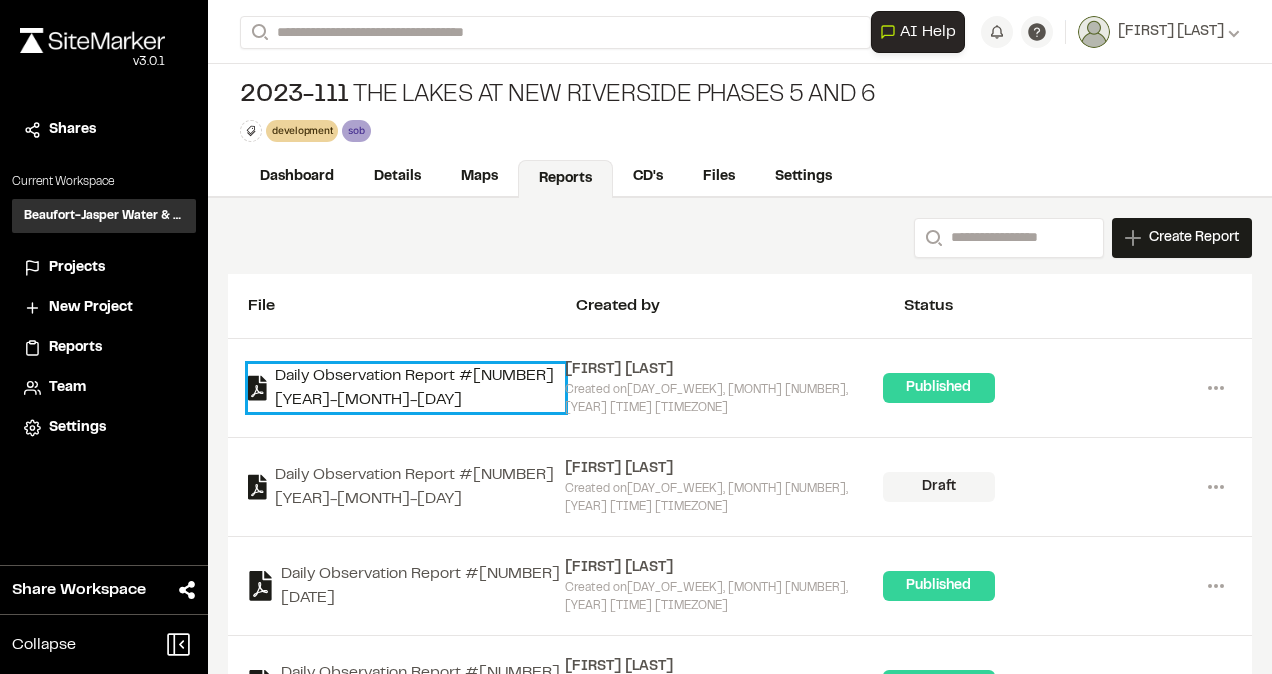click on "Daily Observation Report #[NUMBER] [YEAR]-[MONTH]-[DAY]" at bounding box center (406, 388) 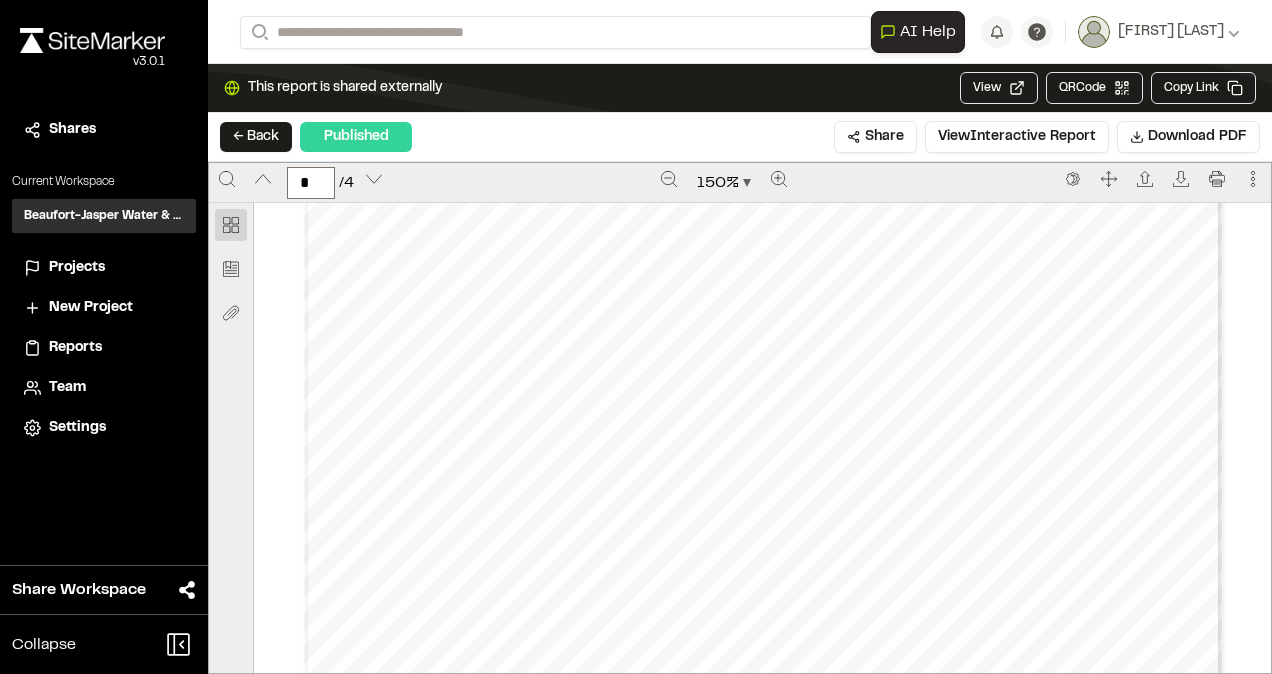scroll, scrollTop: 2700, scrollLeft: 0, axis: vertical 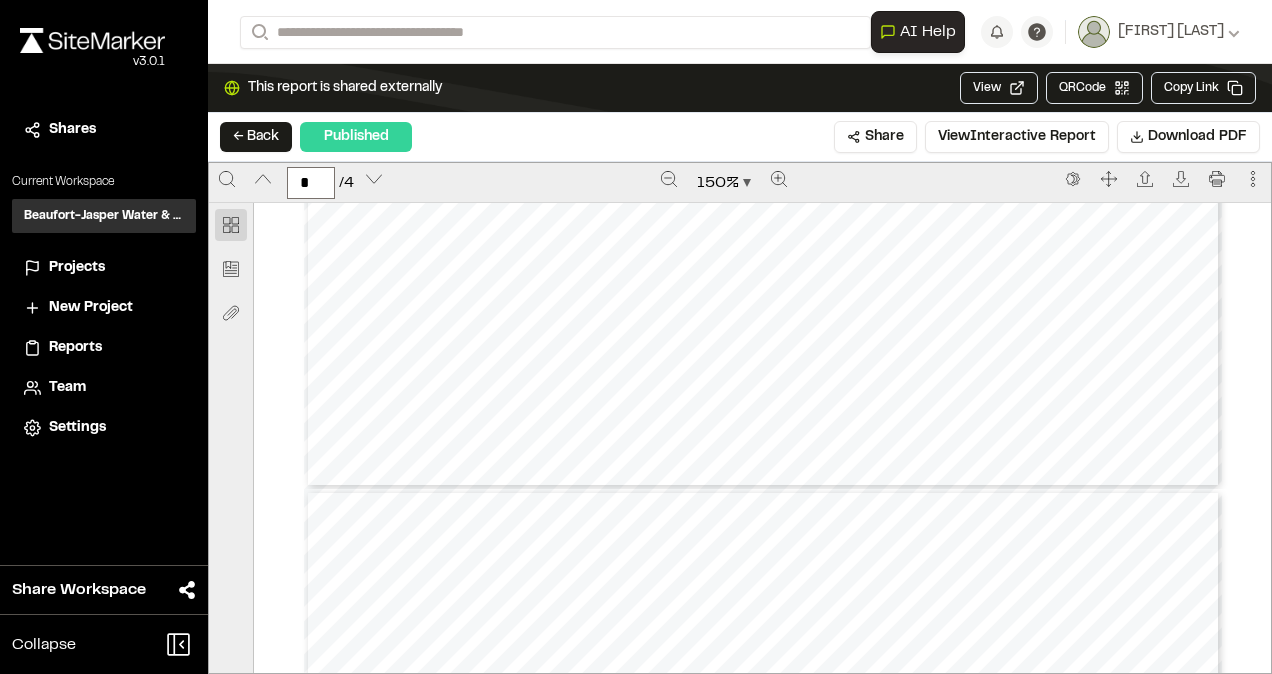 type on "*" 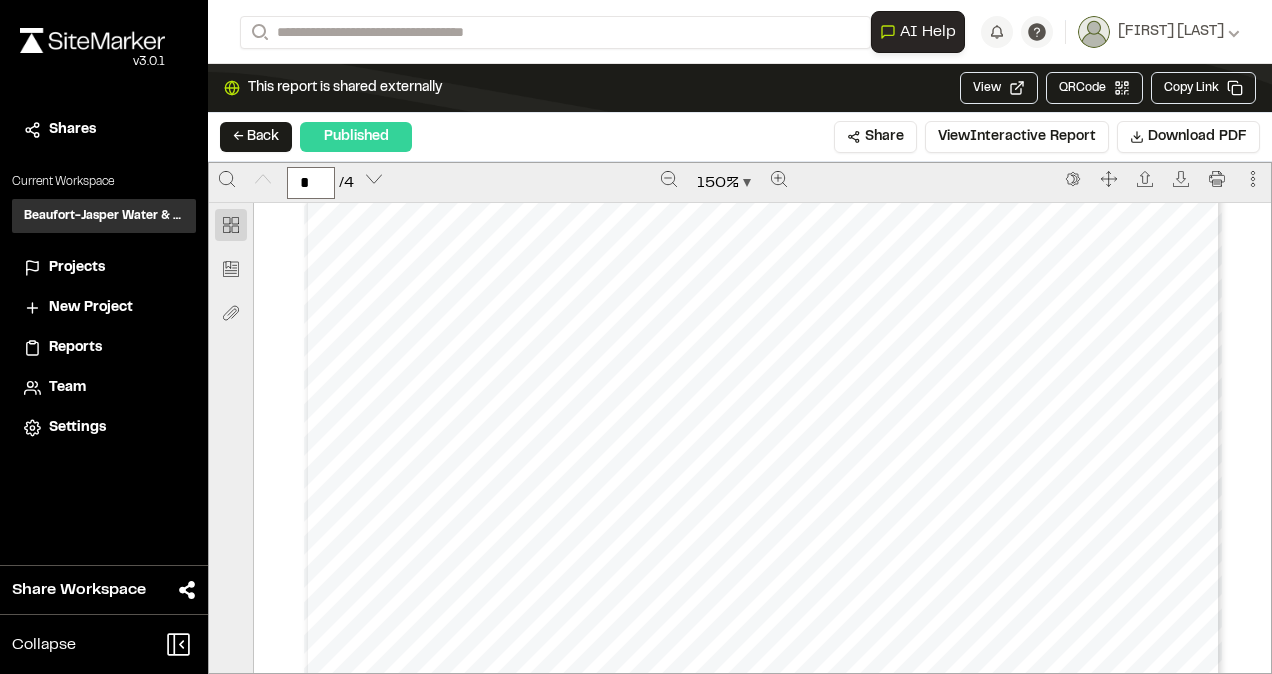 scroll, scrollTop: 0, scrollLeft: 0, axis: both 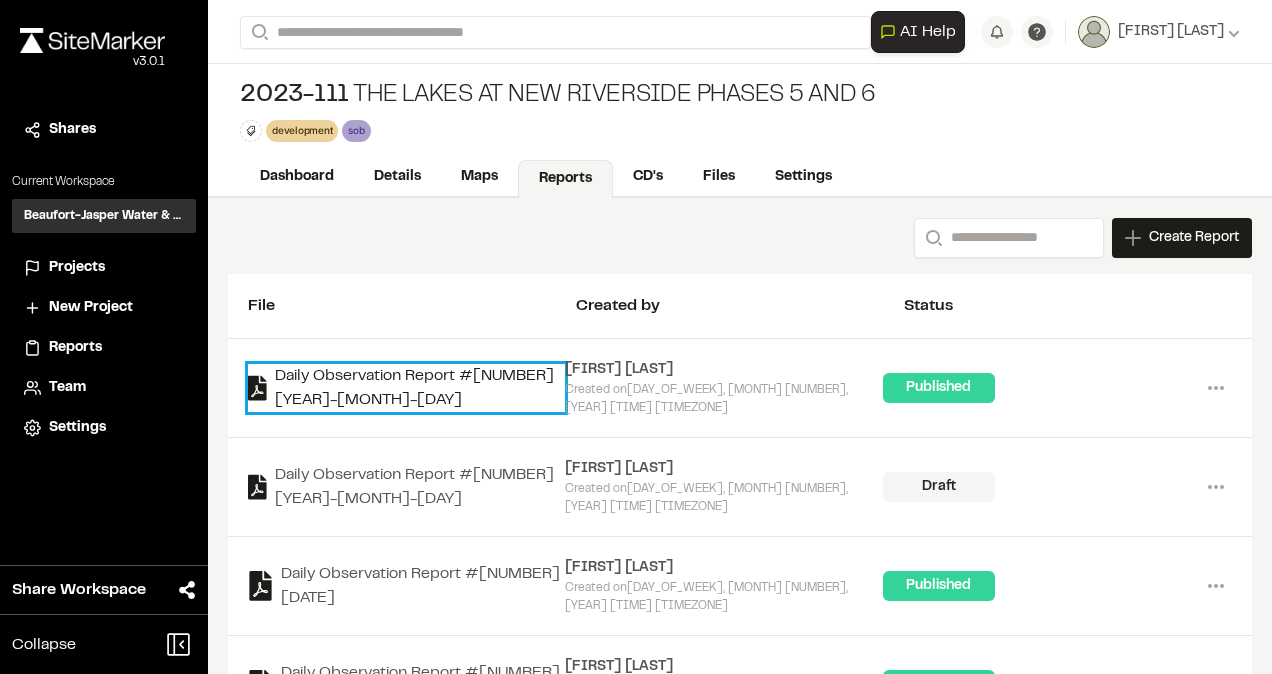 click on "Daily Observation Report #[NUMBER] [YEAR]-[MONTH]-[DAY]" at bounding box center [406, 388] 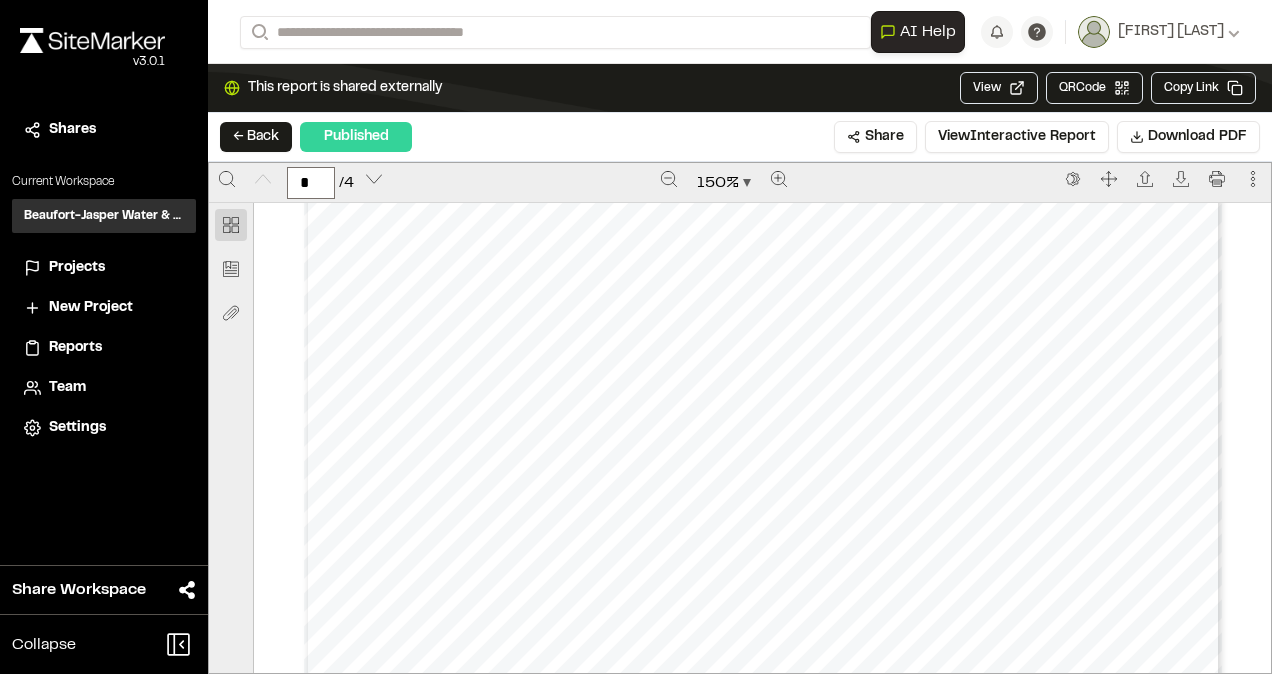 scroll, scrollTop: 0, scrollLeft: 0, axis: both 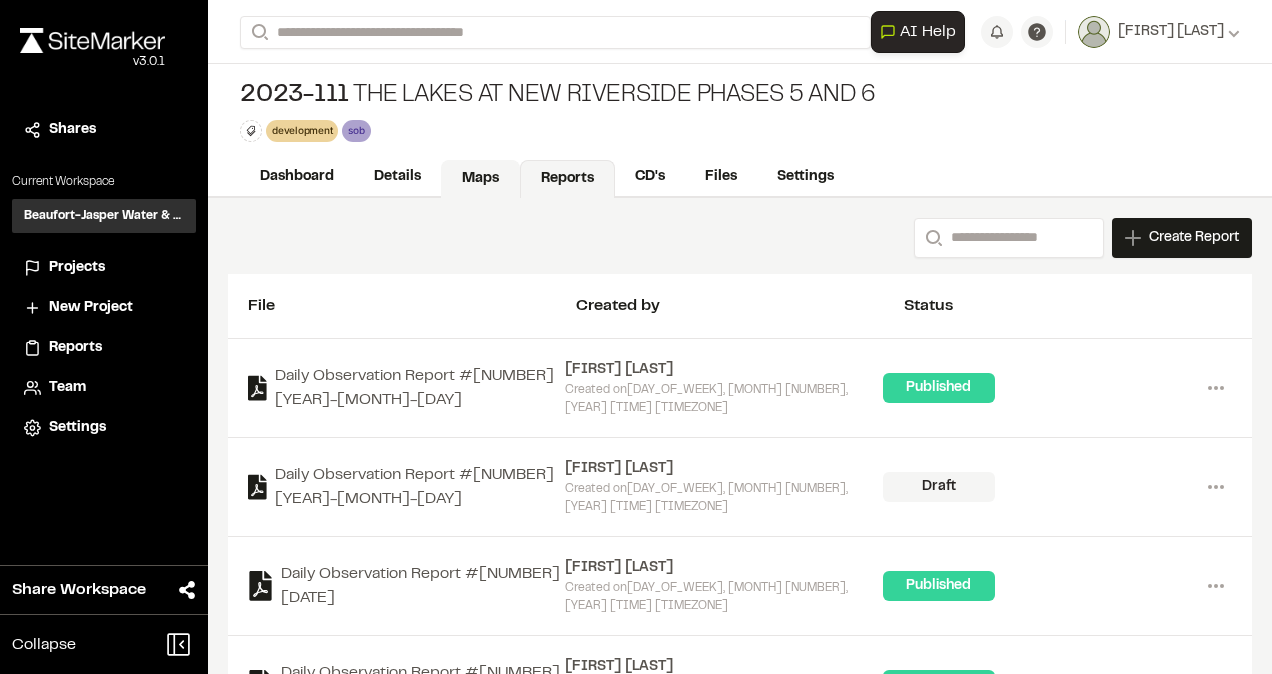click on "Maps" at bounding box center [480, 179] 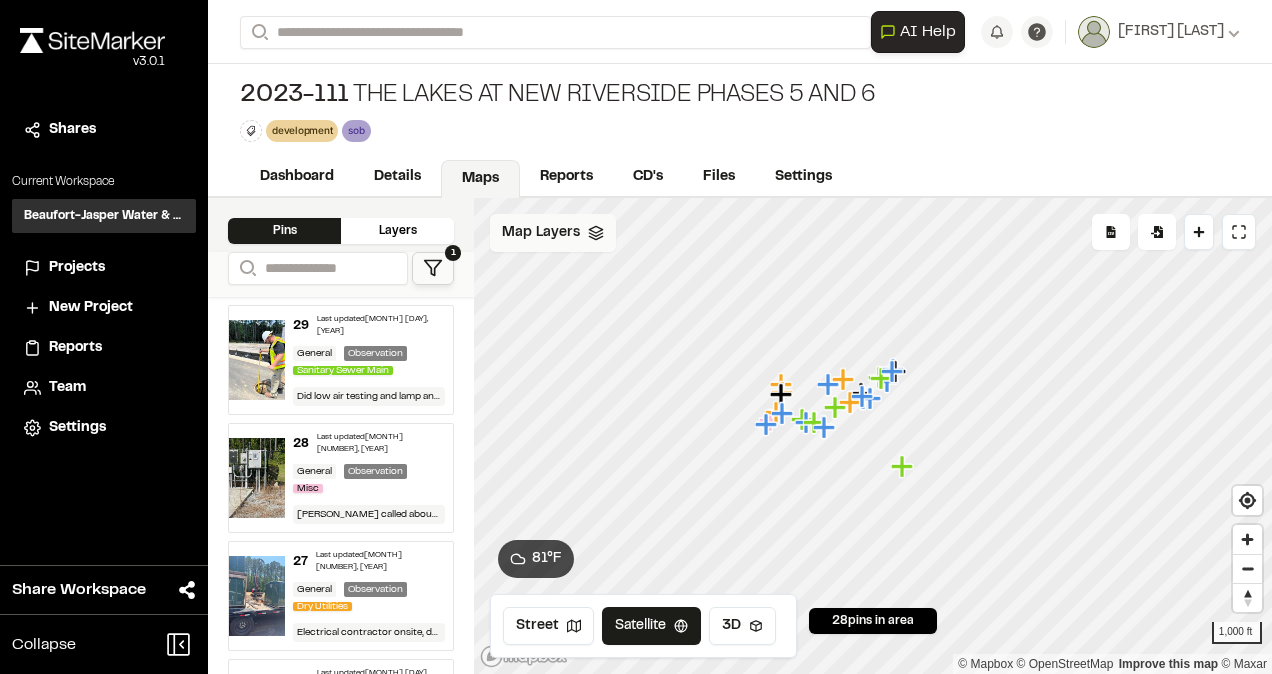 click on "Map Layers" at bounding box center (541, 233) 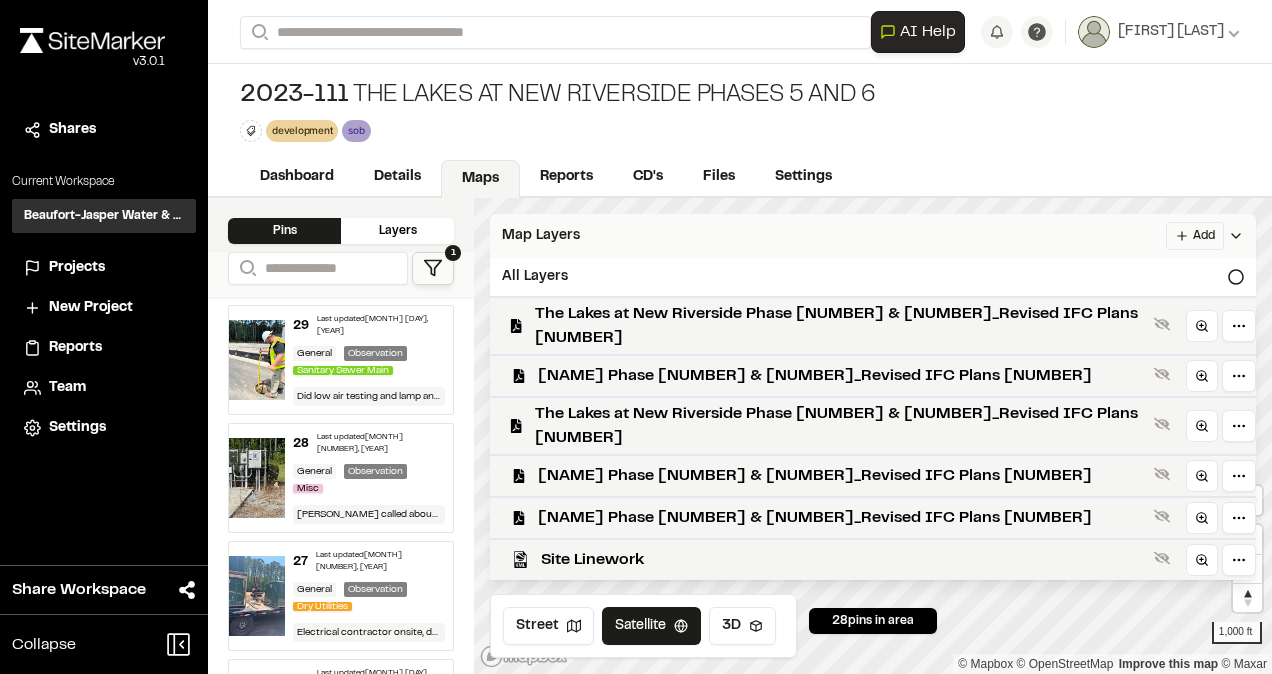 click 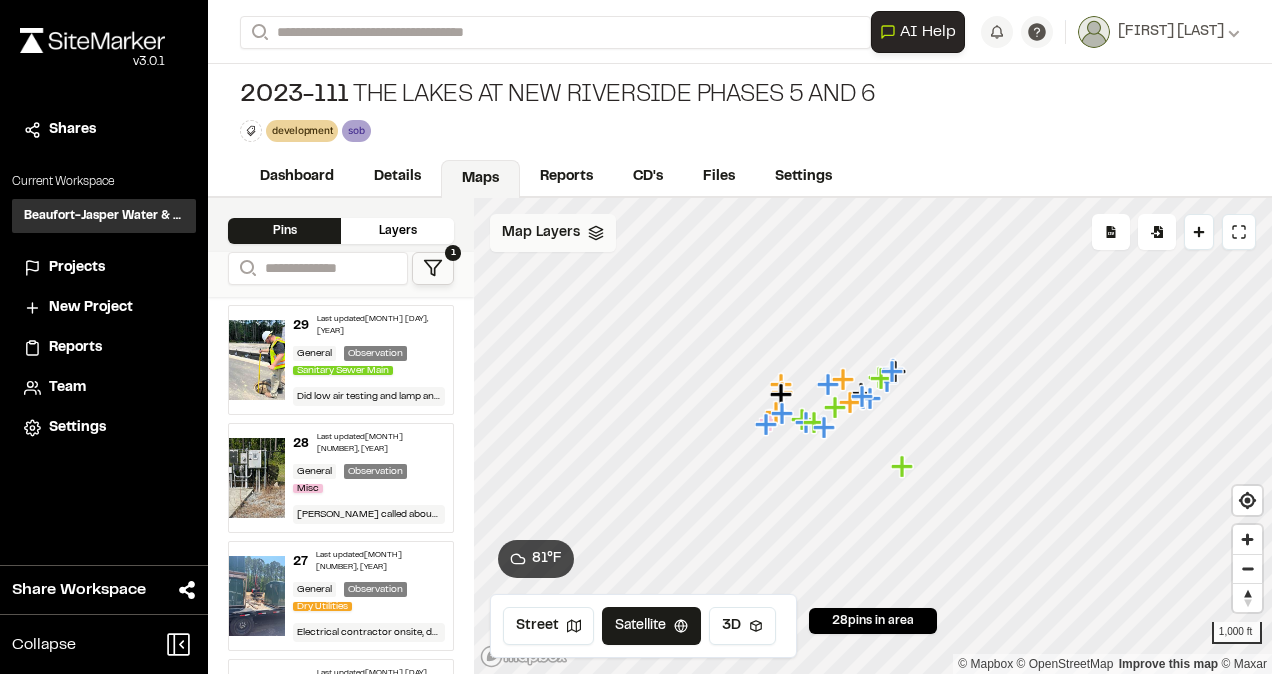 click on "Map Layers" at bounding box center (553, 233) 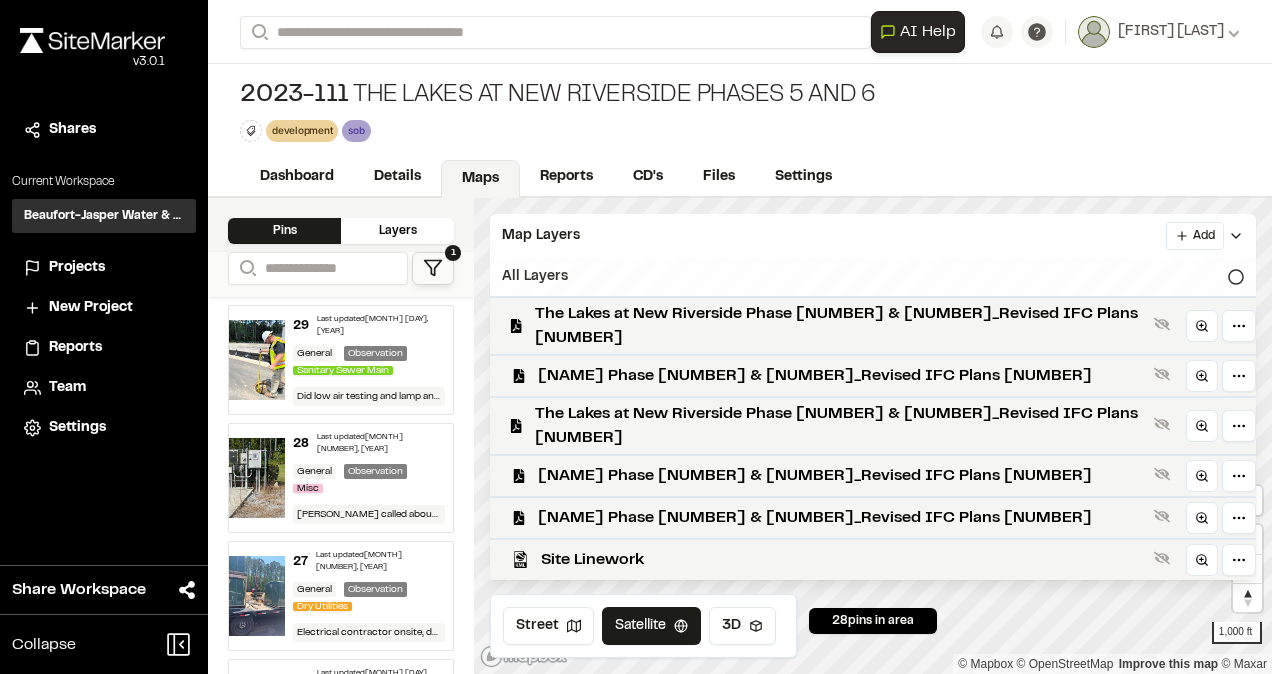 click 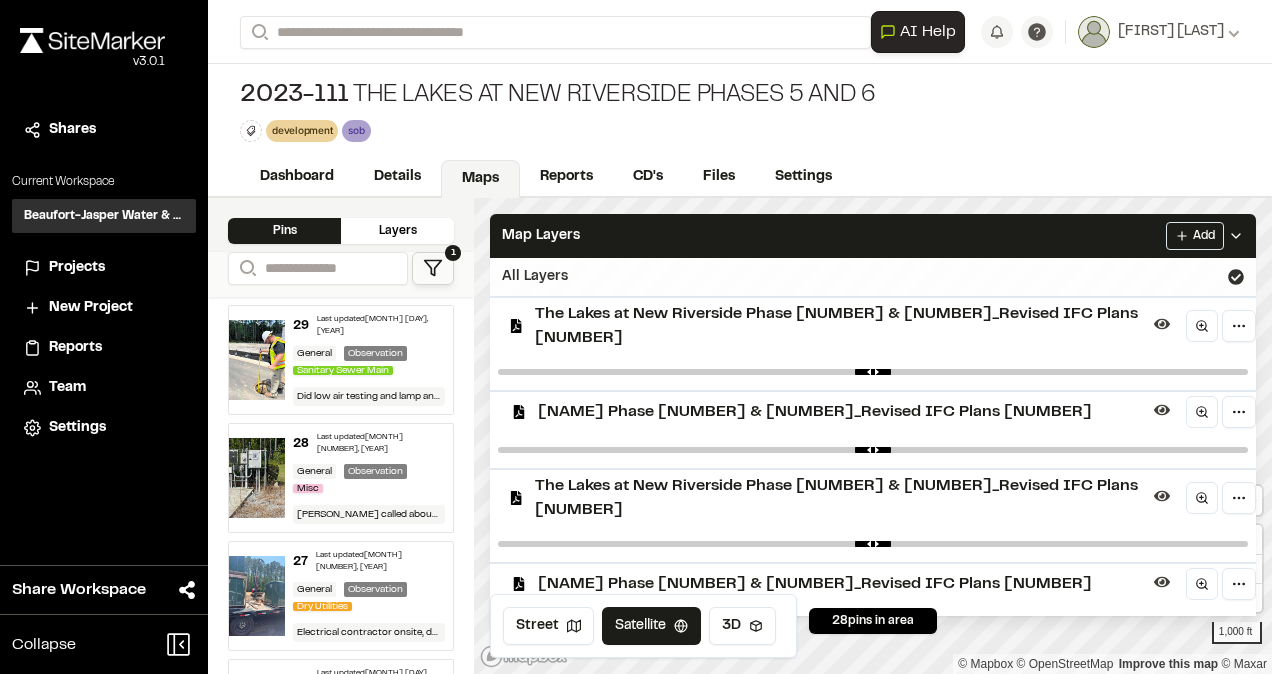 click 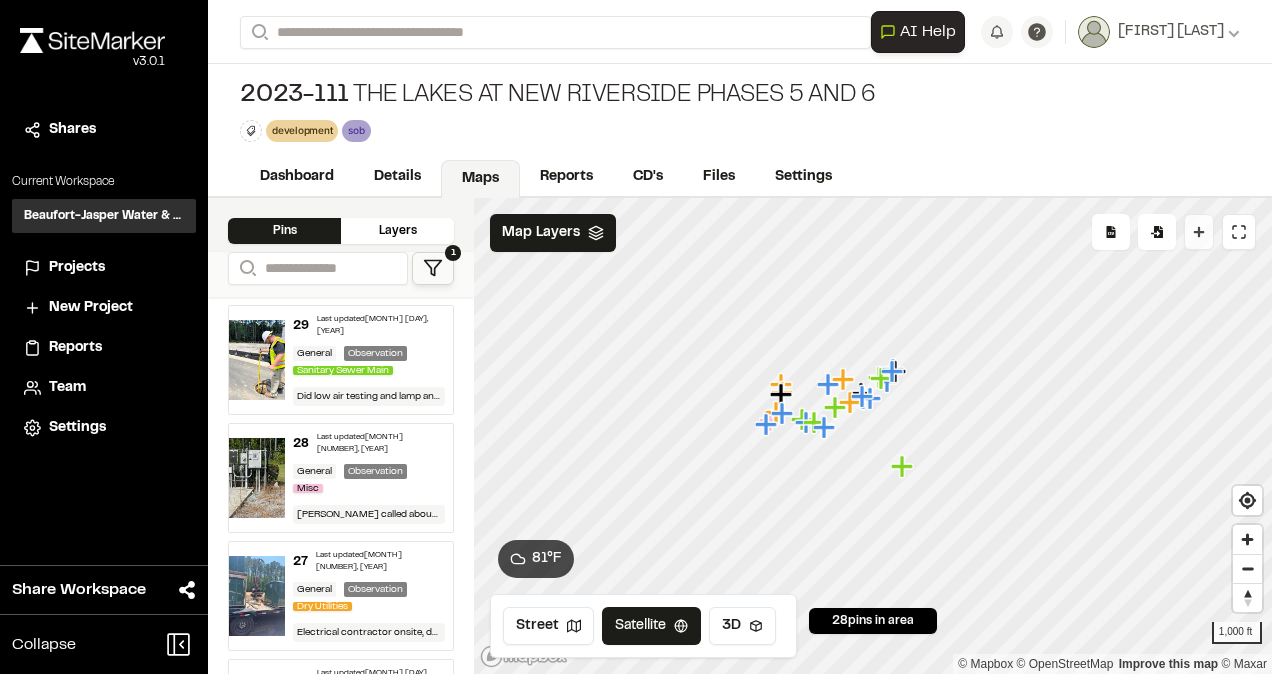 click on "Drop Pin" at bounding box center (1199, 232) 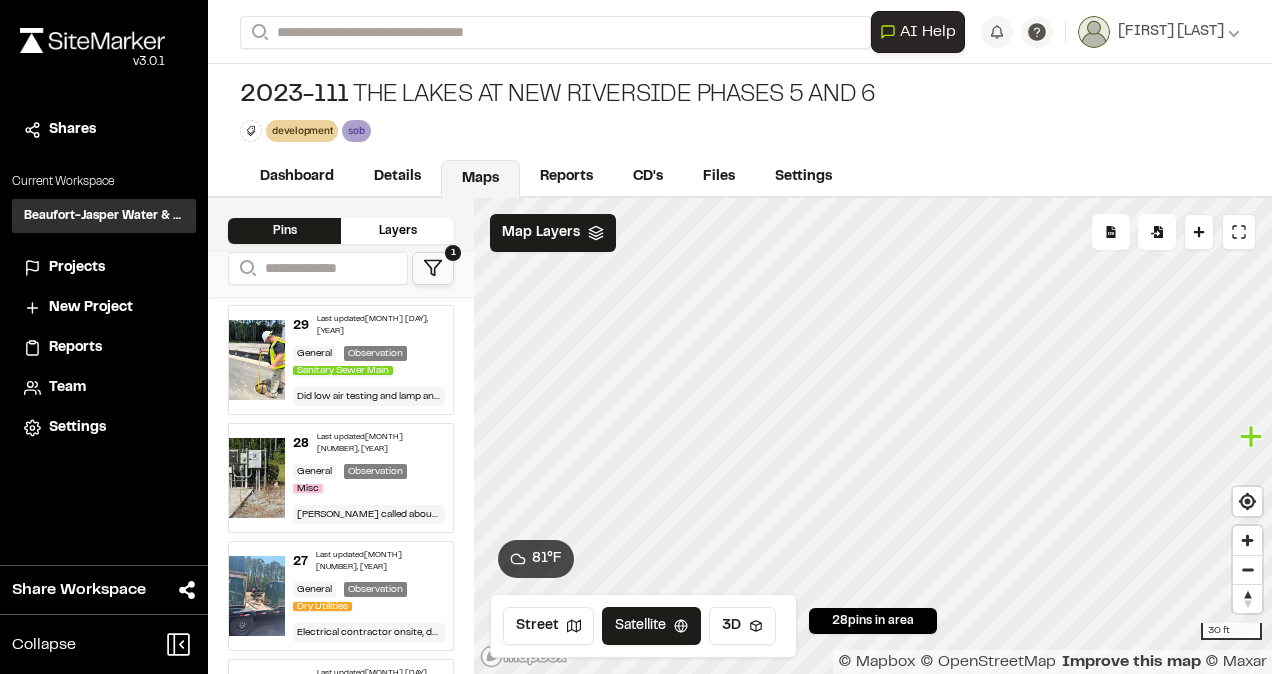click on "Close sidebar v [NUMBER].[NUMBER].[NUMBER] Shares Current Workspace Beaufort-Jasper Water & Sewer Authority BW Projects New Project Reports Team Settings Share Workspace Collapse Invite Link Uh oh! You don't currently have acces to invite members to join Sitemarker. Done Open sidebar Search Recently Searched The Lakes at New Riverside Phases [NUMBER] and [NUMBER] Bluffton , SC [YEAR]-[NUMBER] Red Oaks Plaza - Lot [NUMBER] , SC [YEAR]-[NUMBER] Parkways Office at Hampton Lakes - NEW Bluffton , SC Search to see more projects... AI Help AI Assistant Ask about features or construction insights What can I help you with? How can I add pins to a project? How do I invite team members? How do I create a new project? To pick up a draggable item, press the space bar. While dragging, use the arrow keys to move the item. Press space again to drop the item in its new position, or press escape to cancel. Join project Ready to join ? You were invited to join project by . Accept Decline Need help? Need help? FAQ Settings" at bounding box center [636, 337] 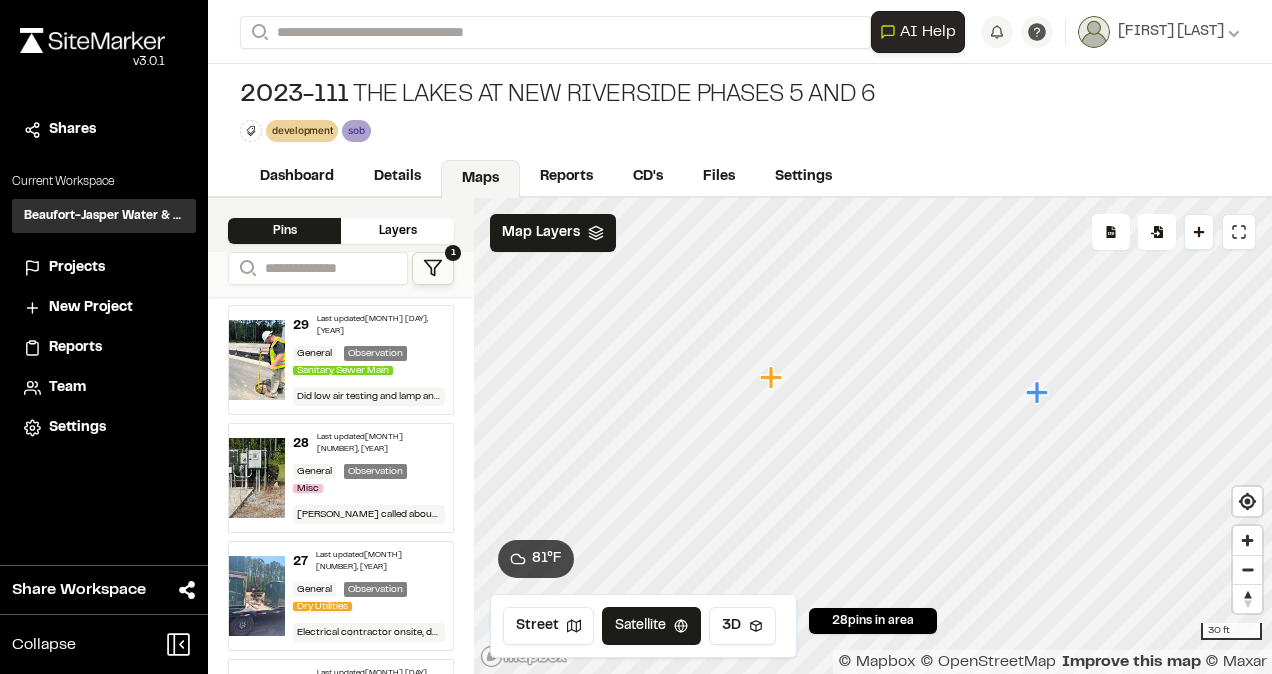 click at bounding box center (257, 360) 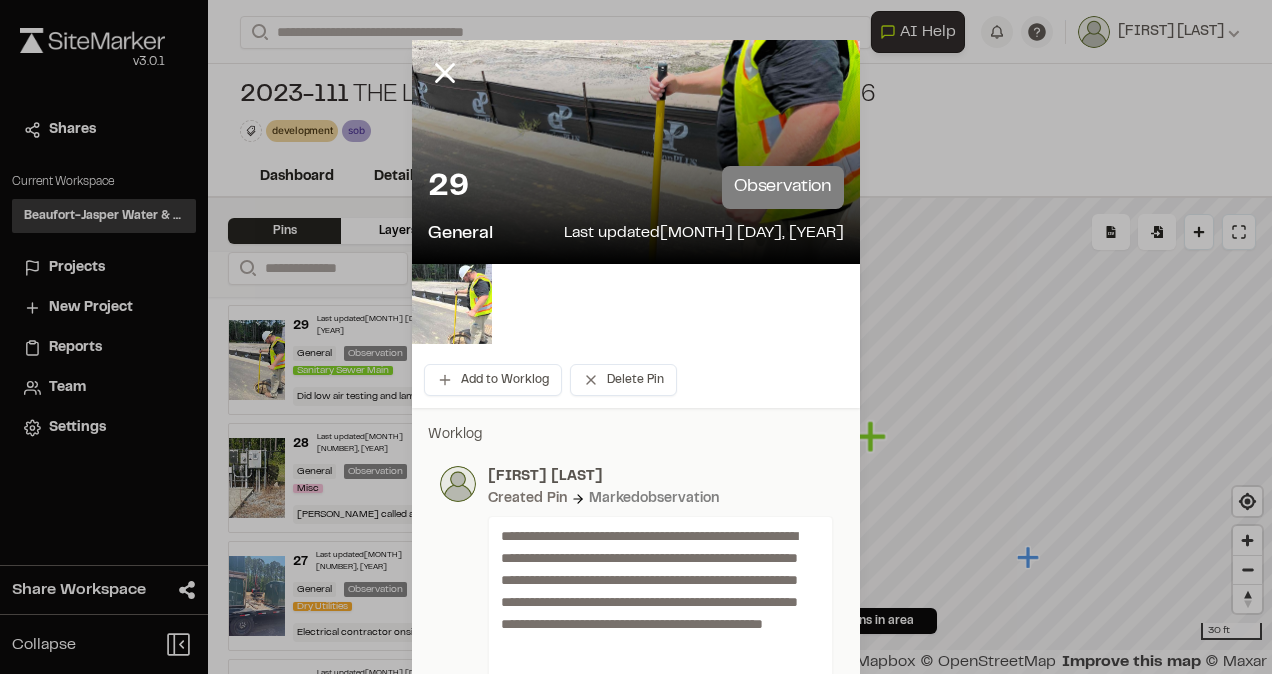 click at bounding box center (452, 304) 